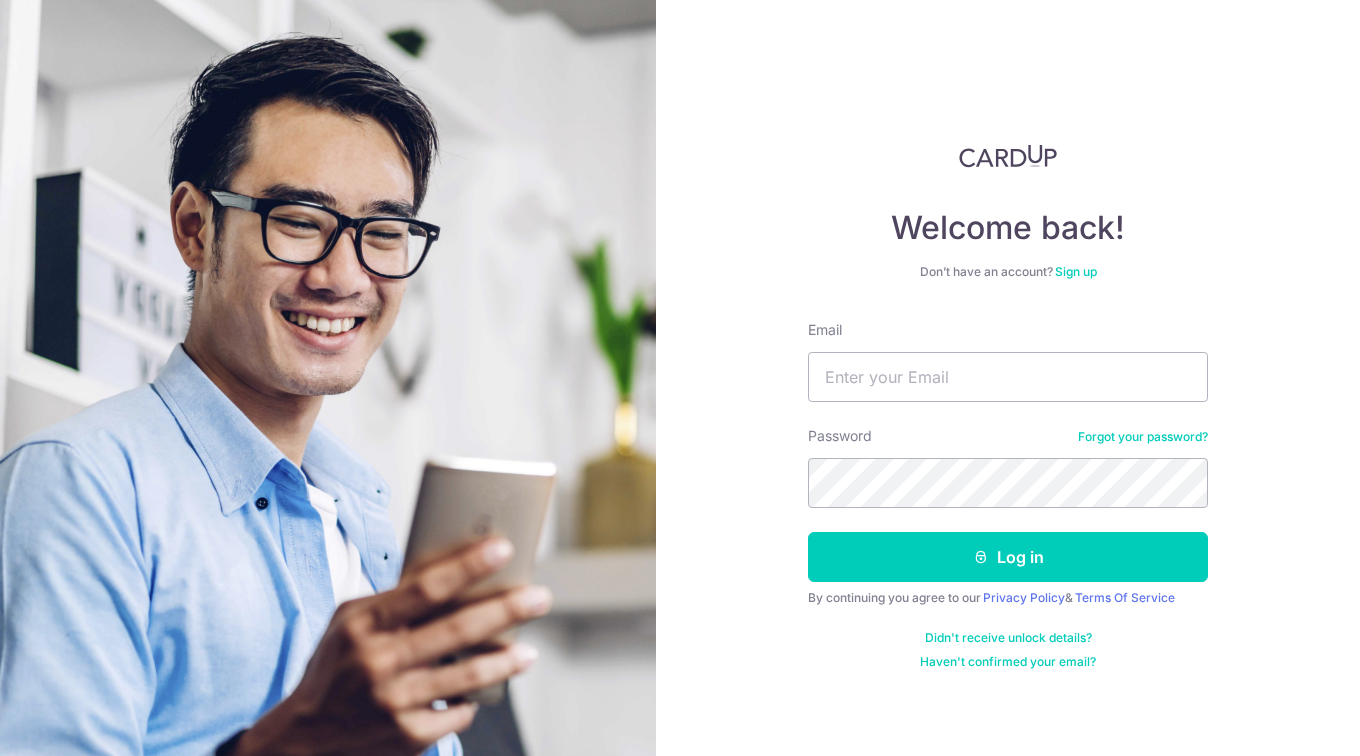 scroll, scrollTop: 0, scrollLeft: 0, axis: both 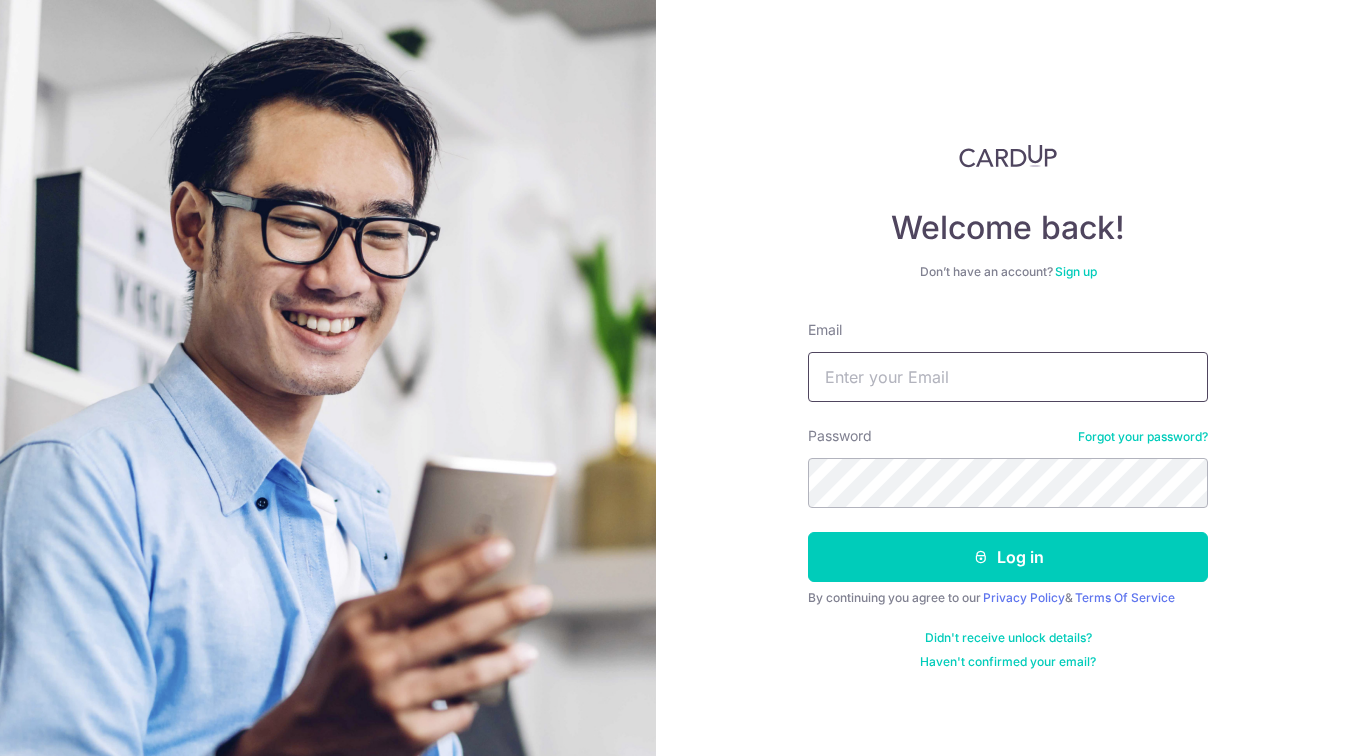 type on "[EMAIL]" 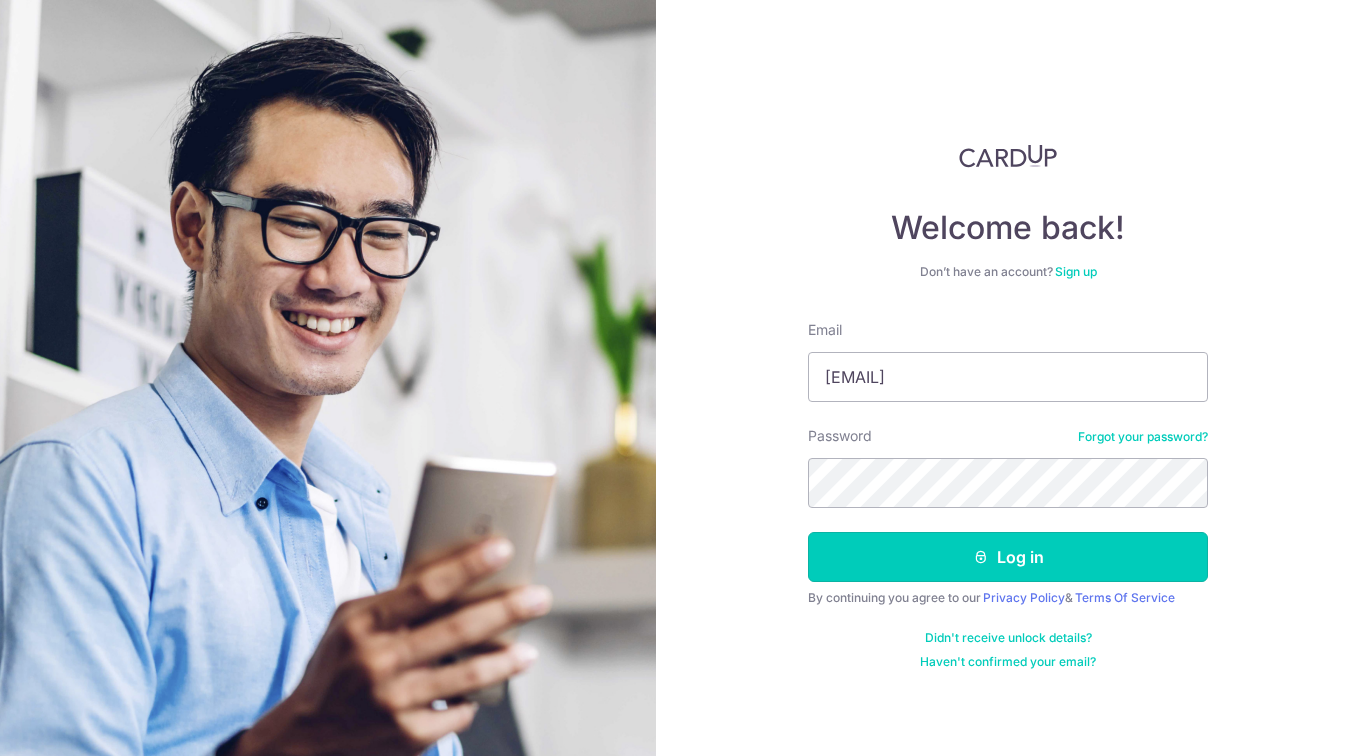 click on "Log in" at bounding box center (1008, 557) 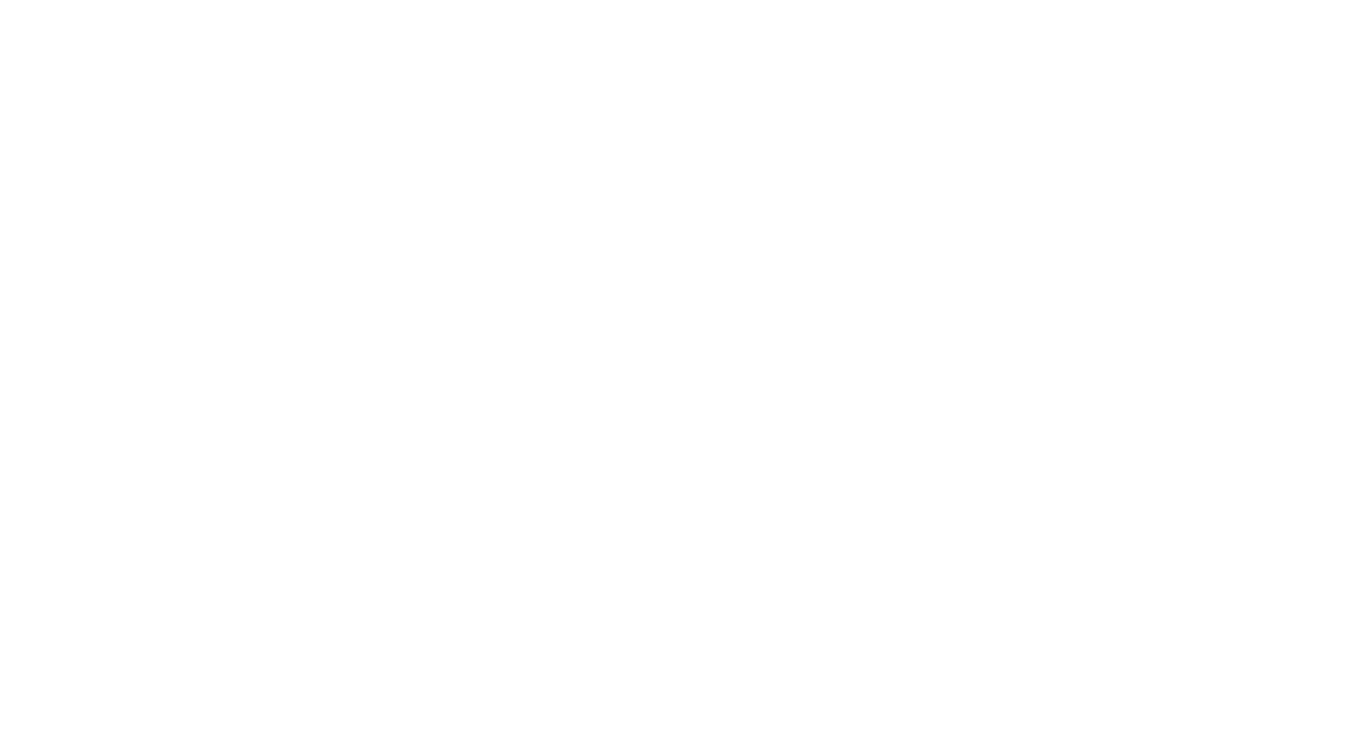scroll, scrollTop: 0, scrollLeft: 0, axis: both 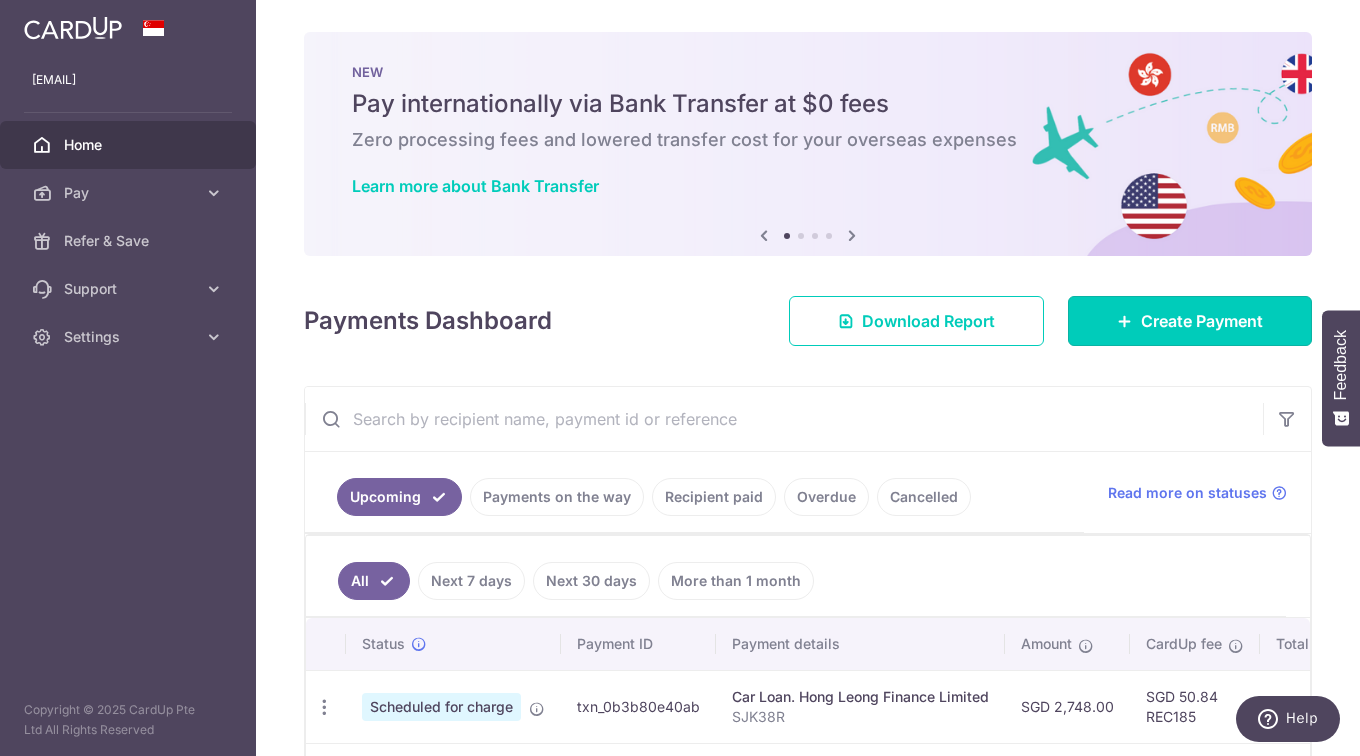 click on "Create Payment" at bounding box center (1202, 321) 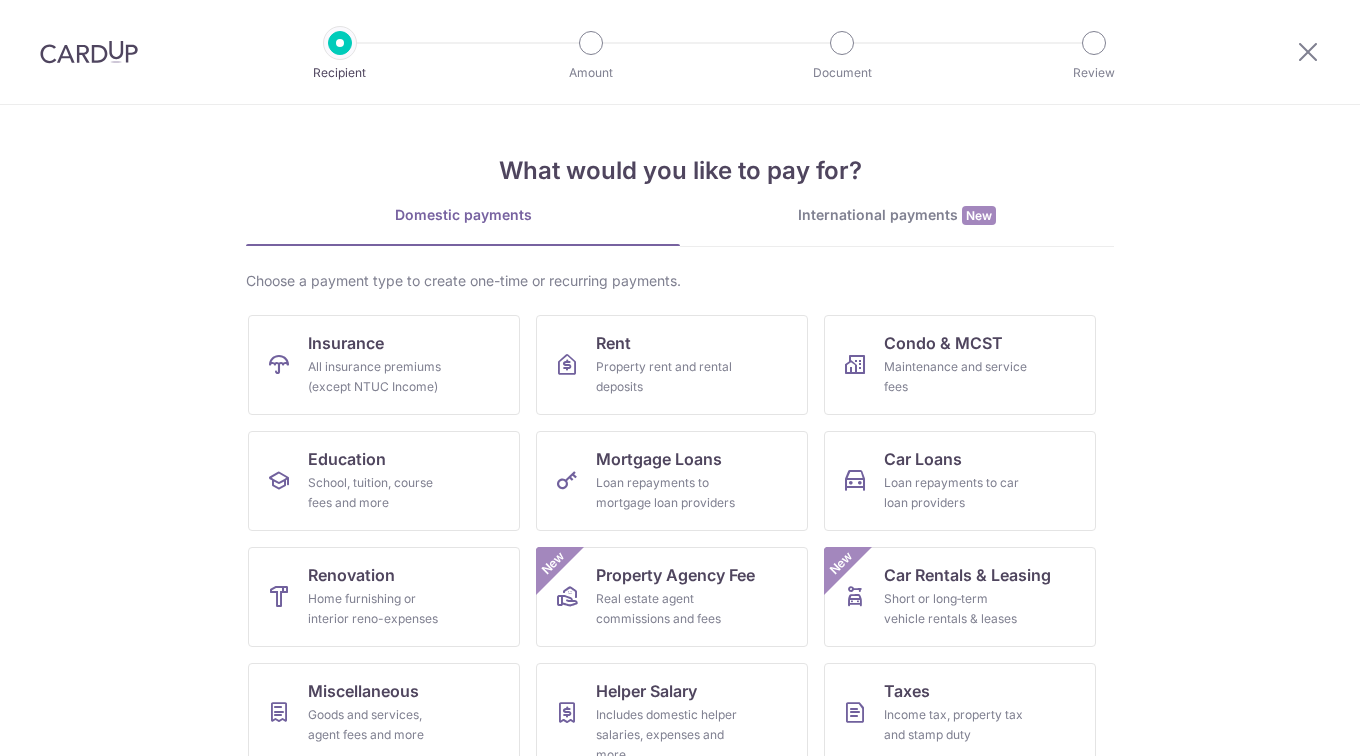 scroll, scrollTop: 0, scrollLeft: 0, axis: both 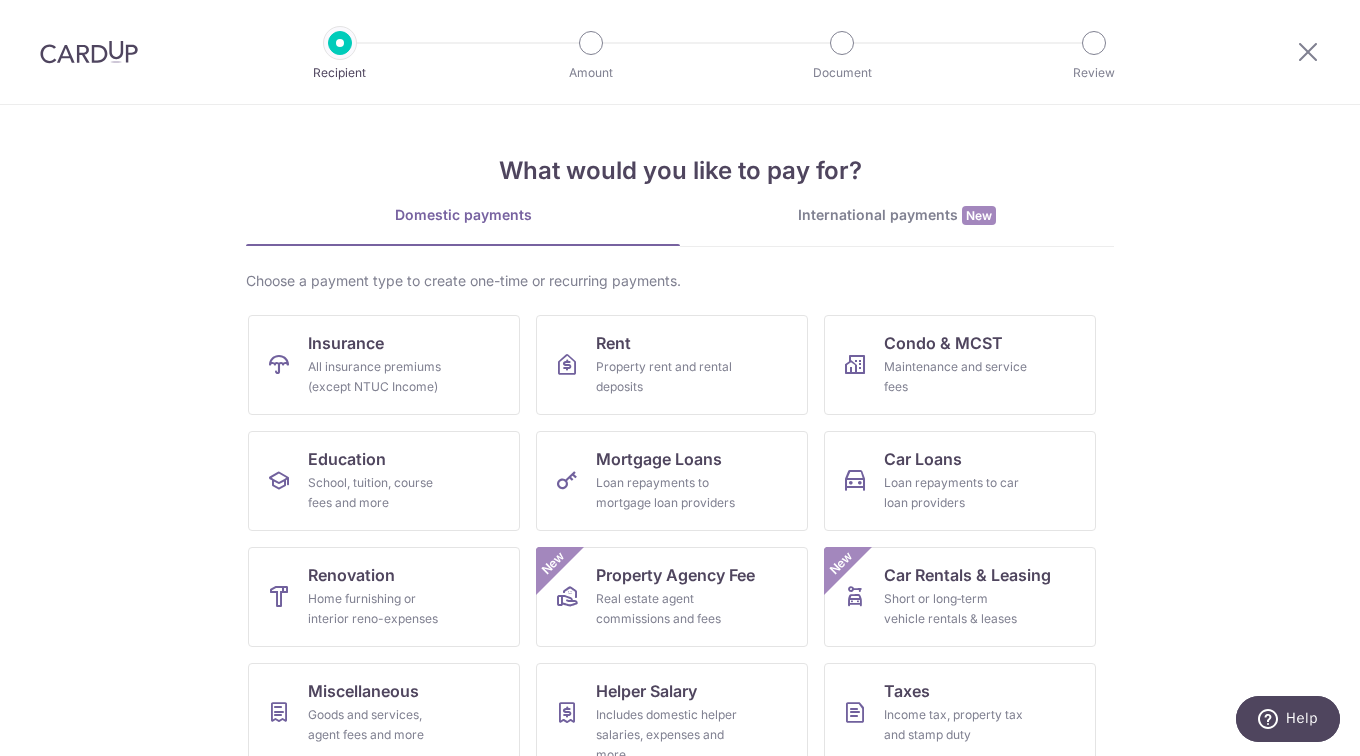 click on "International payments
New" at bounding box center (897, 215) 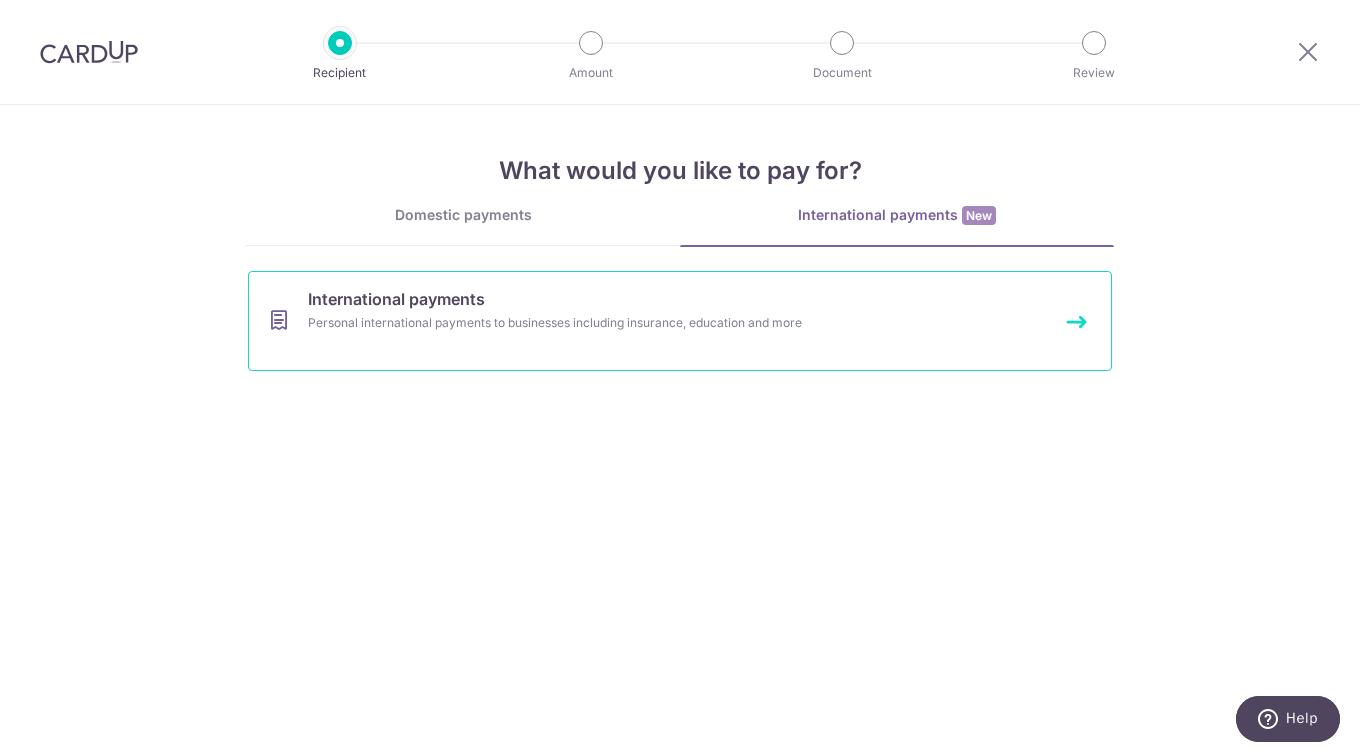 click on "International payments" at bounding box center (396, 299) 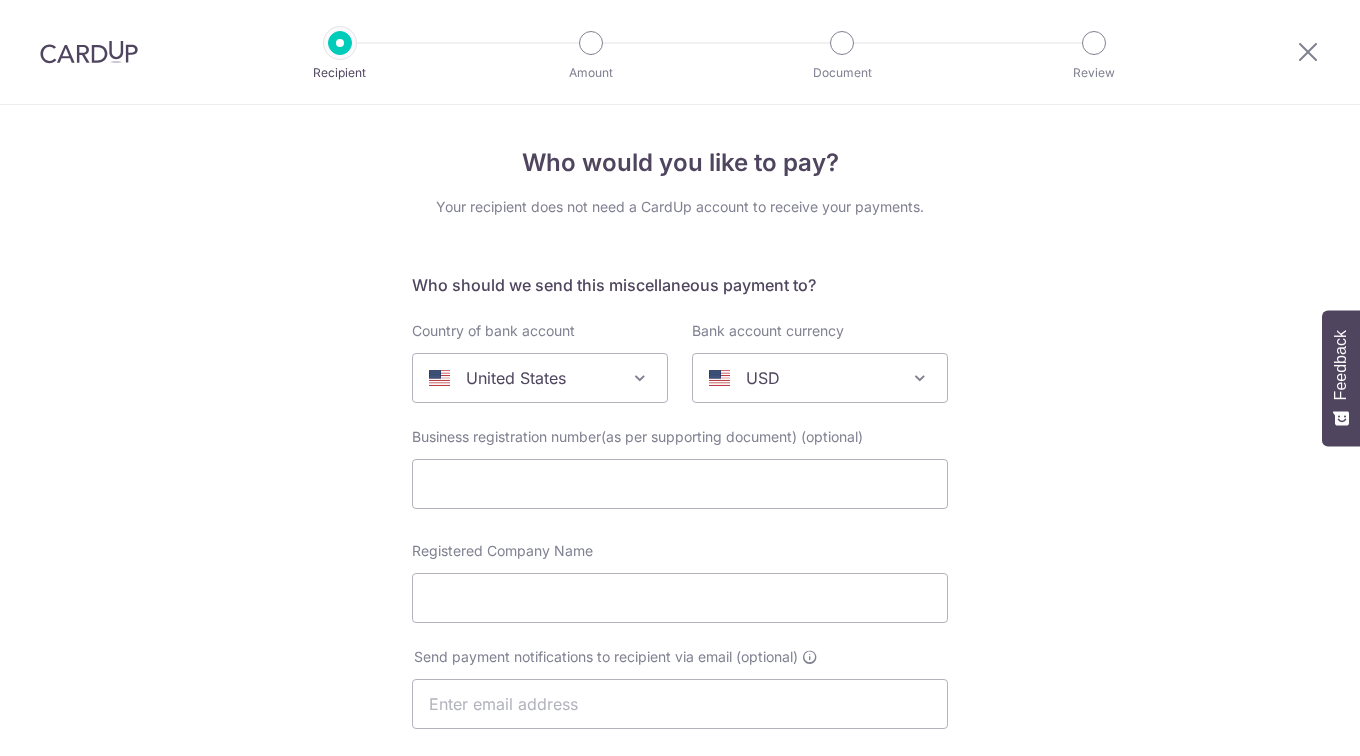 select 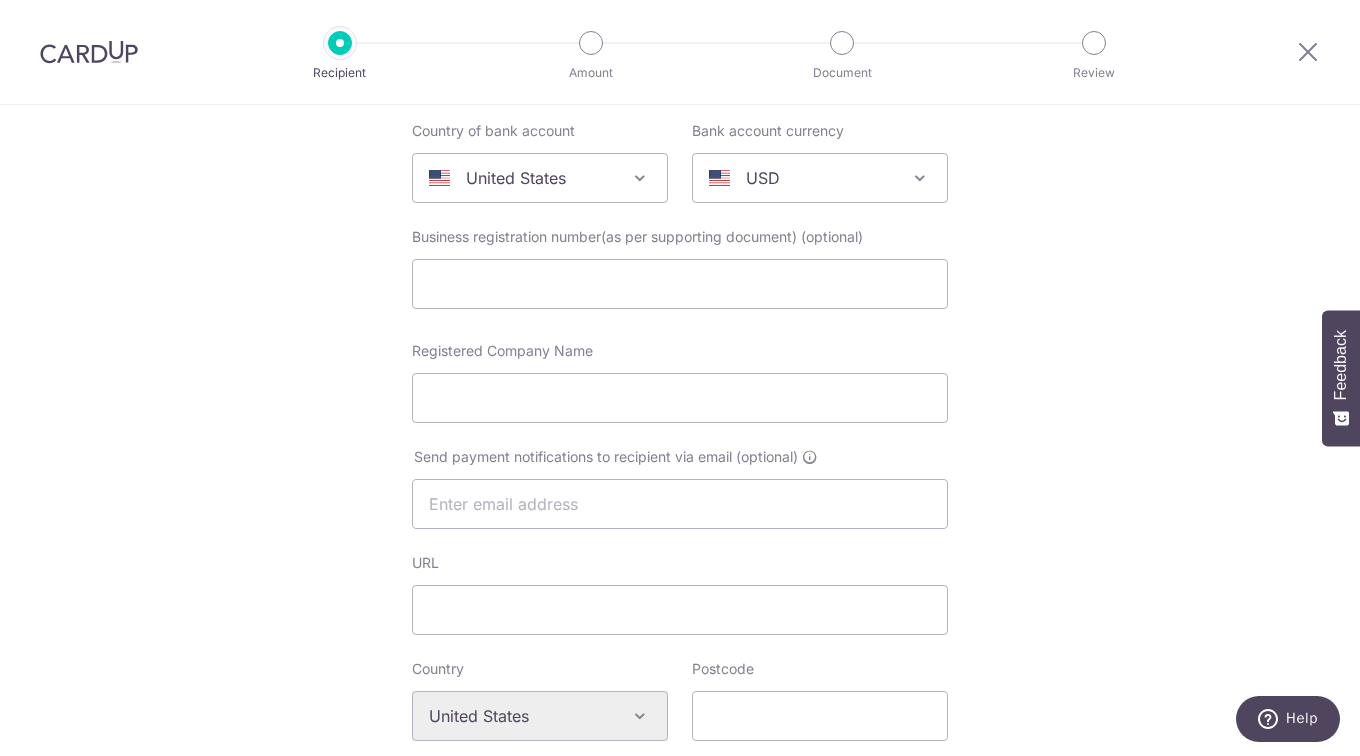 scroll, scrollTop: 100, scrollLeft: 0, axis: vertical 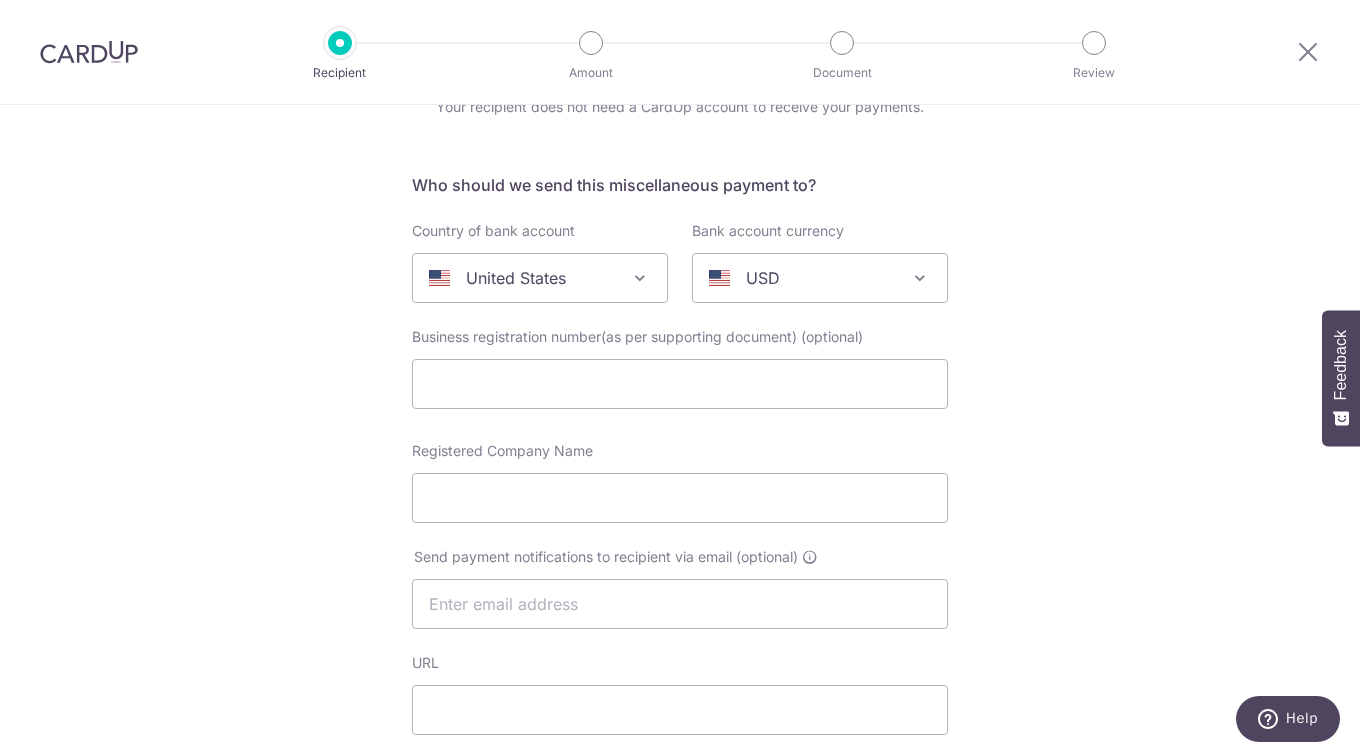 click at bounding box center [640, 278] 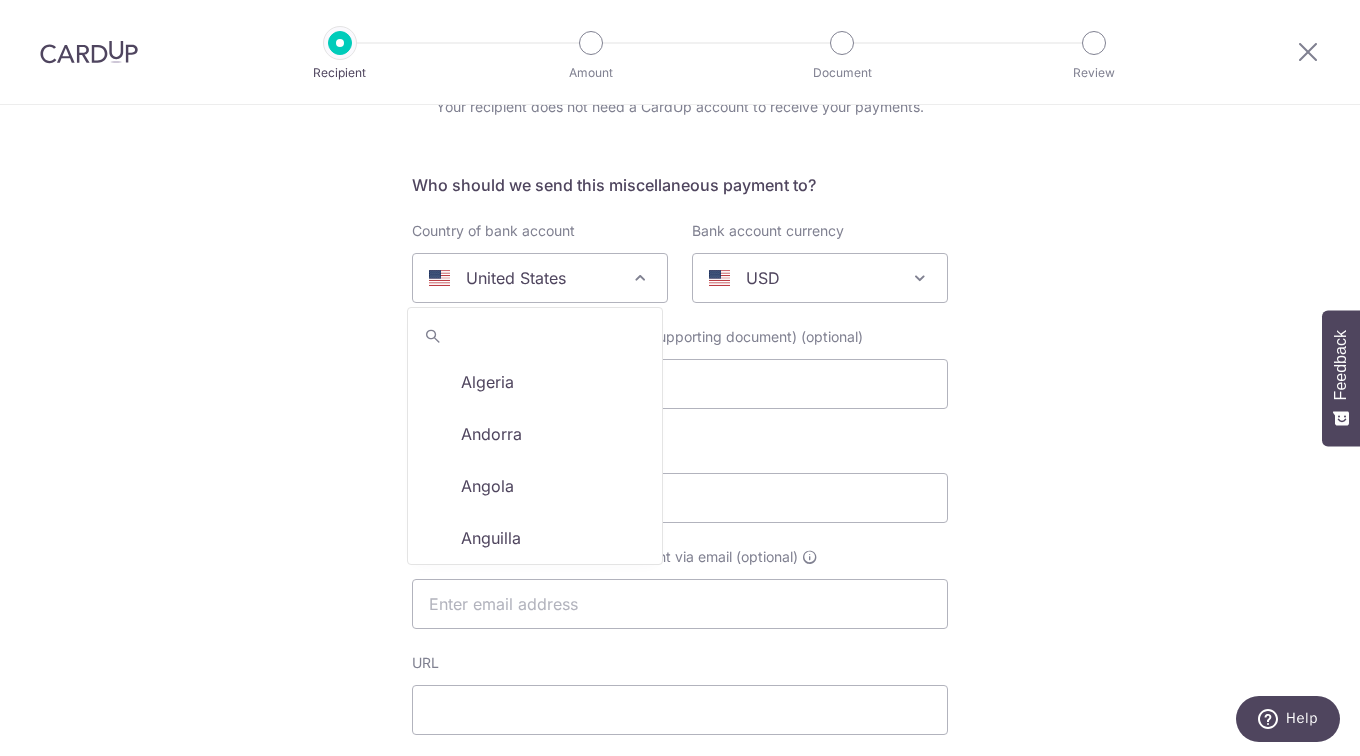 scroll, scrollTop: 6156, scrollLeft: 0, axis: vertical 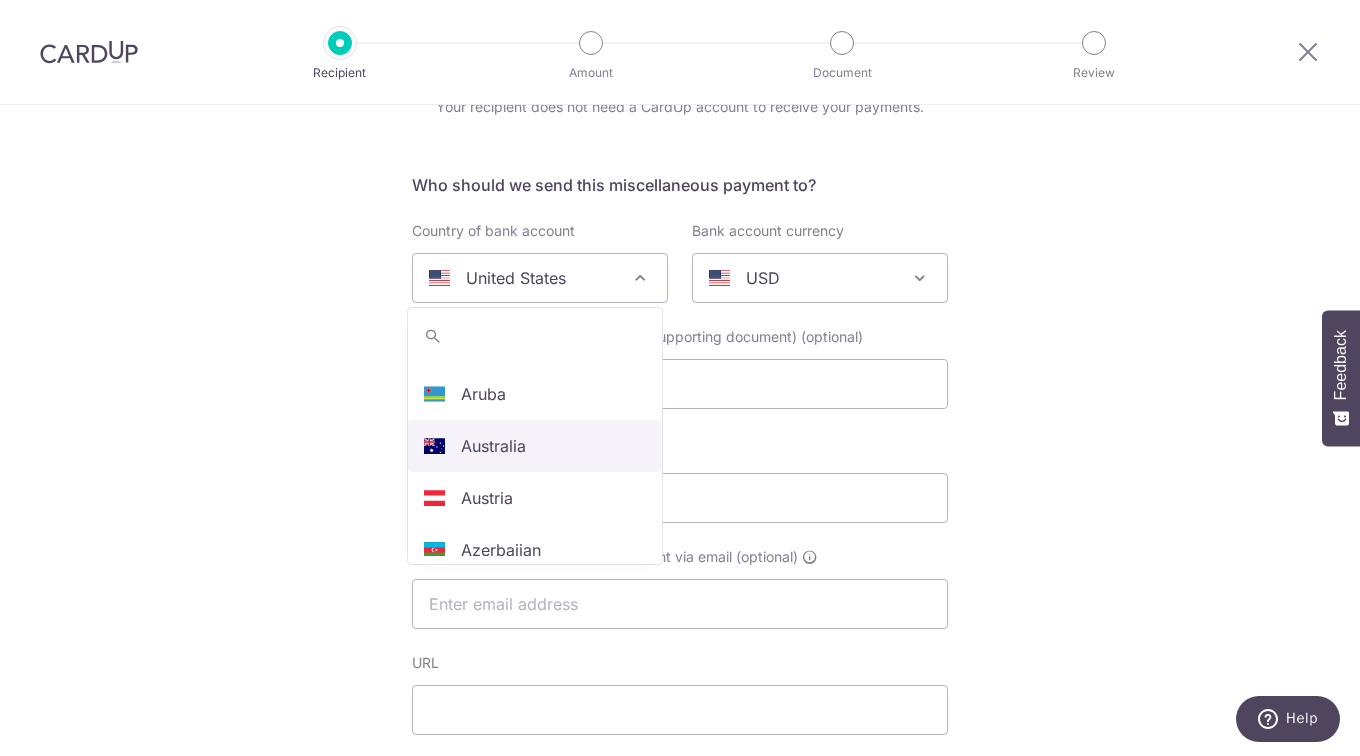 select on "13" 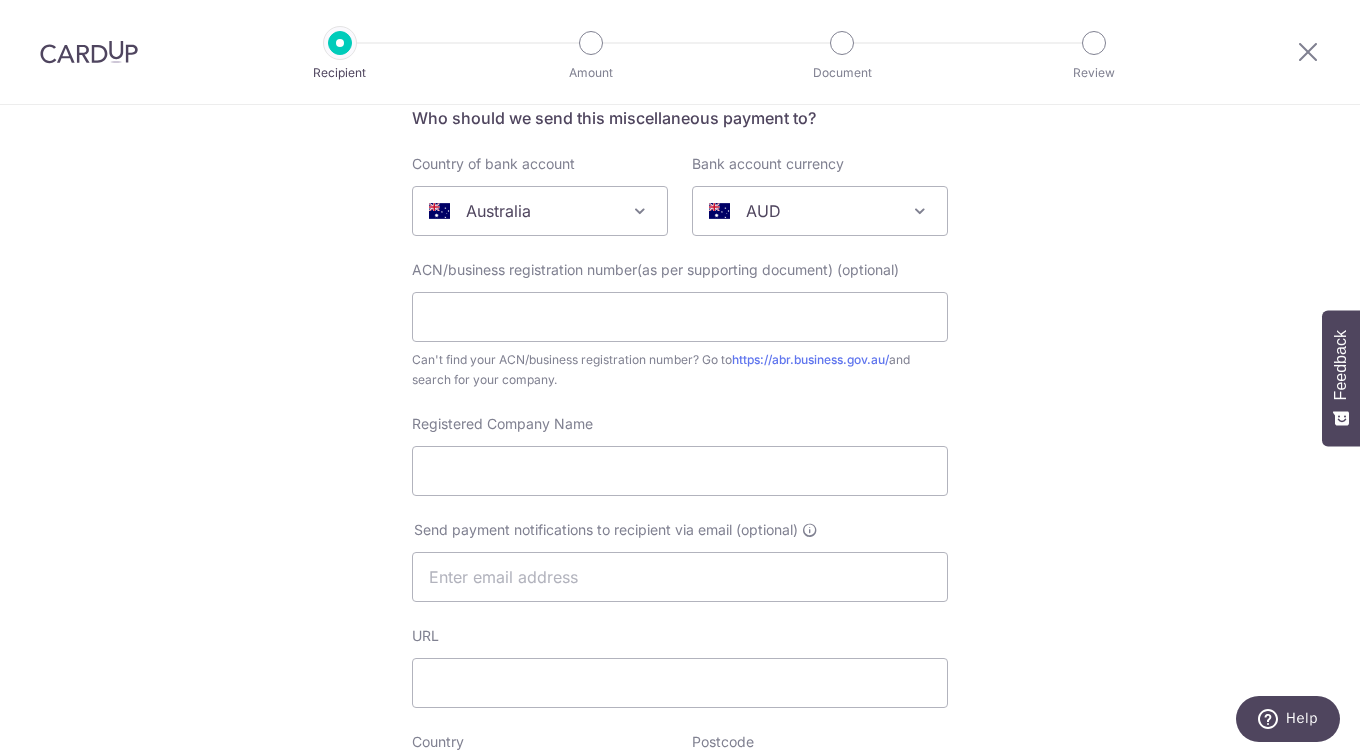scroll, scrollTop: 300, scrollLeft: 0, axis: vertical 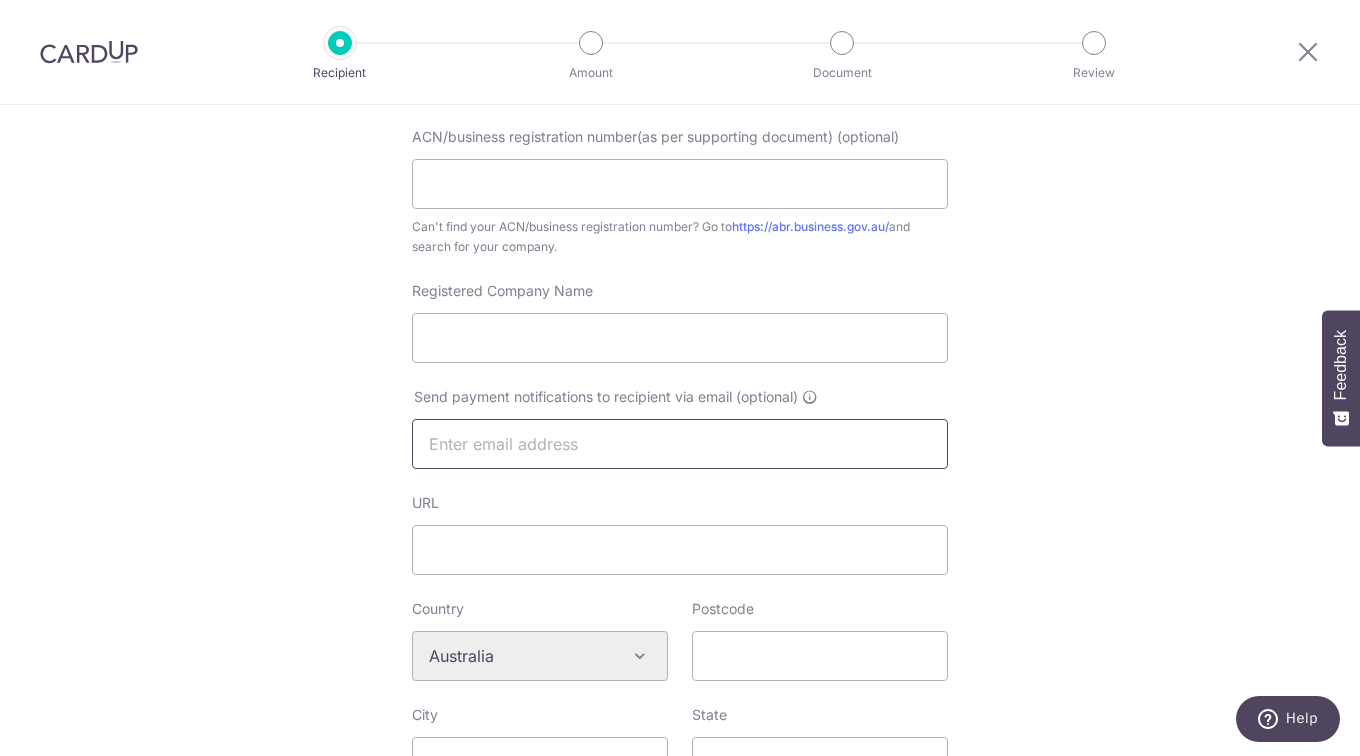 click at bounding box center (680, 444) 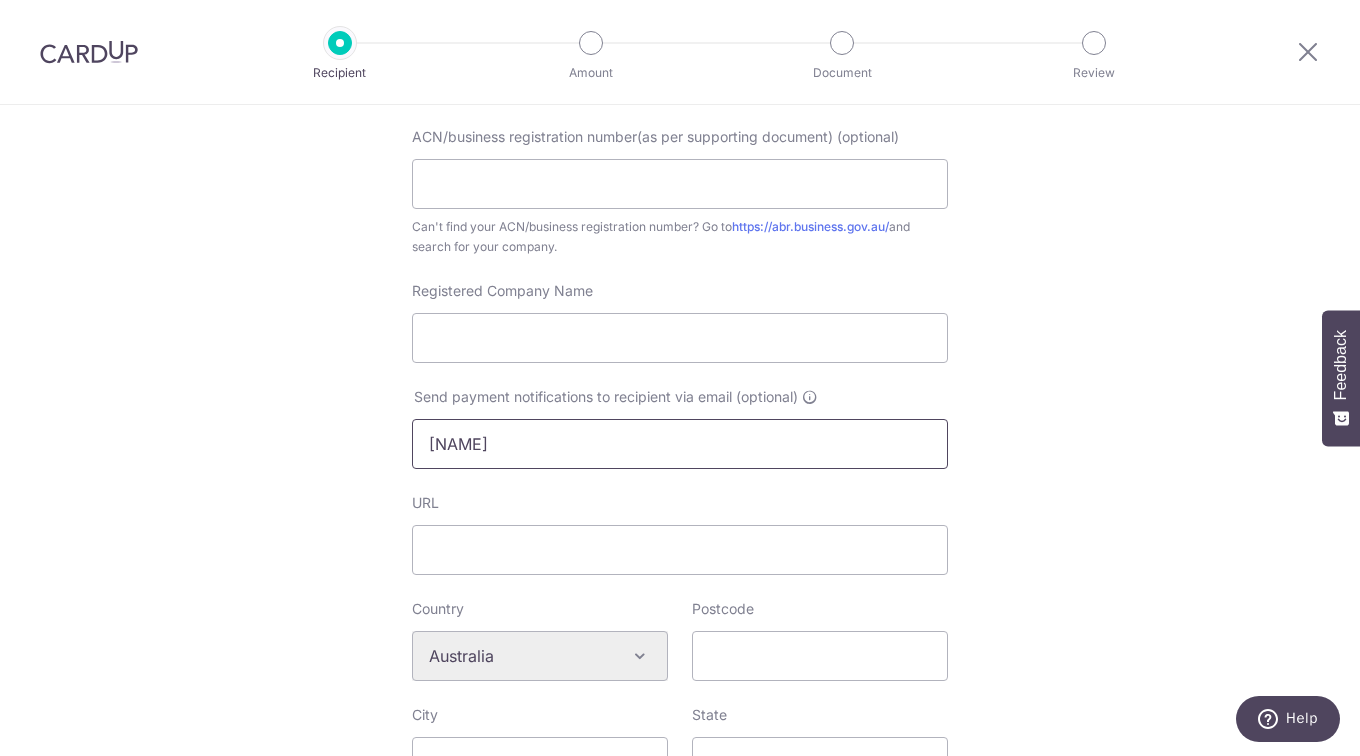 type on "[EMAIL]" 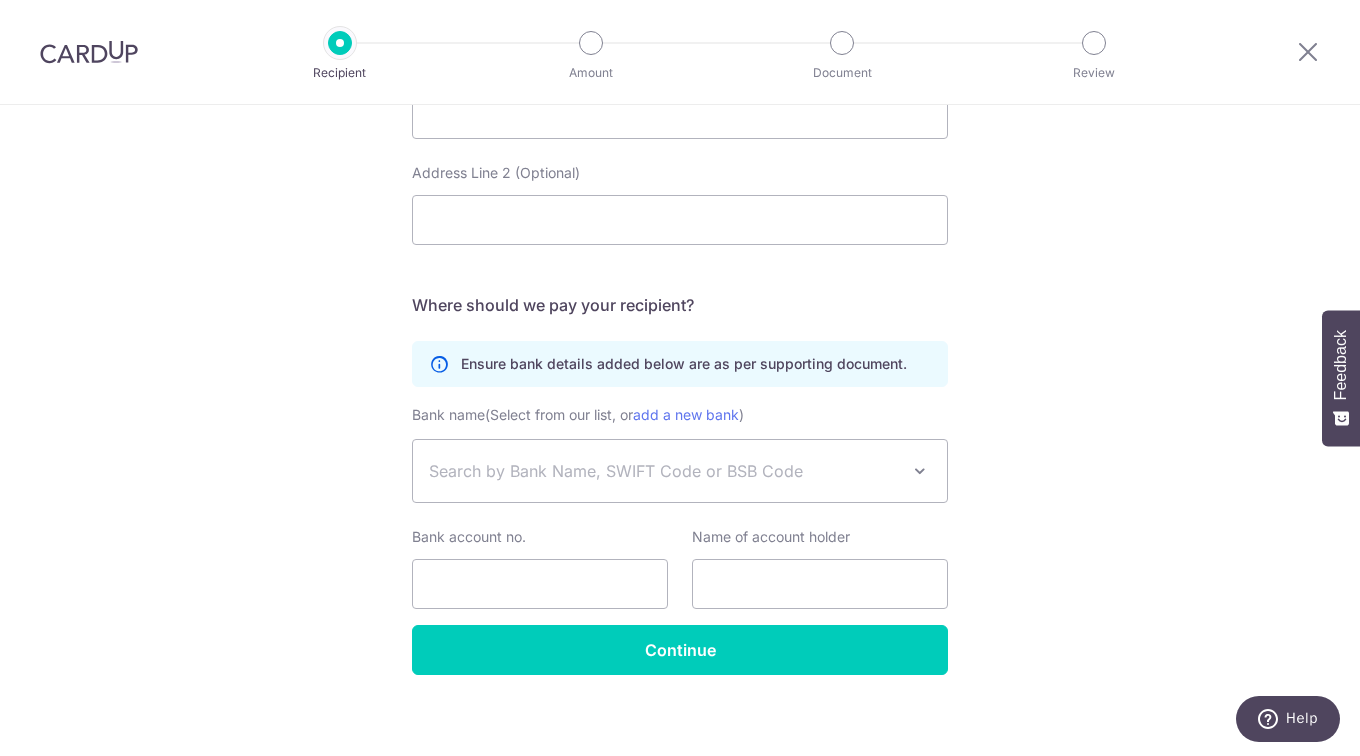 scroll, scrollTop: 1067, scrollLeft: 0, axis: vertical 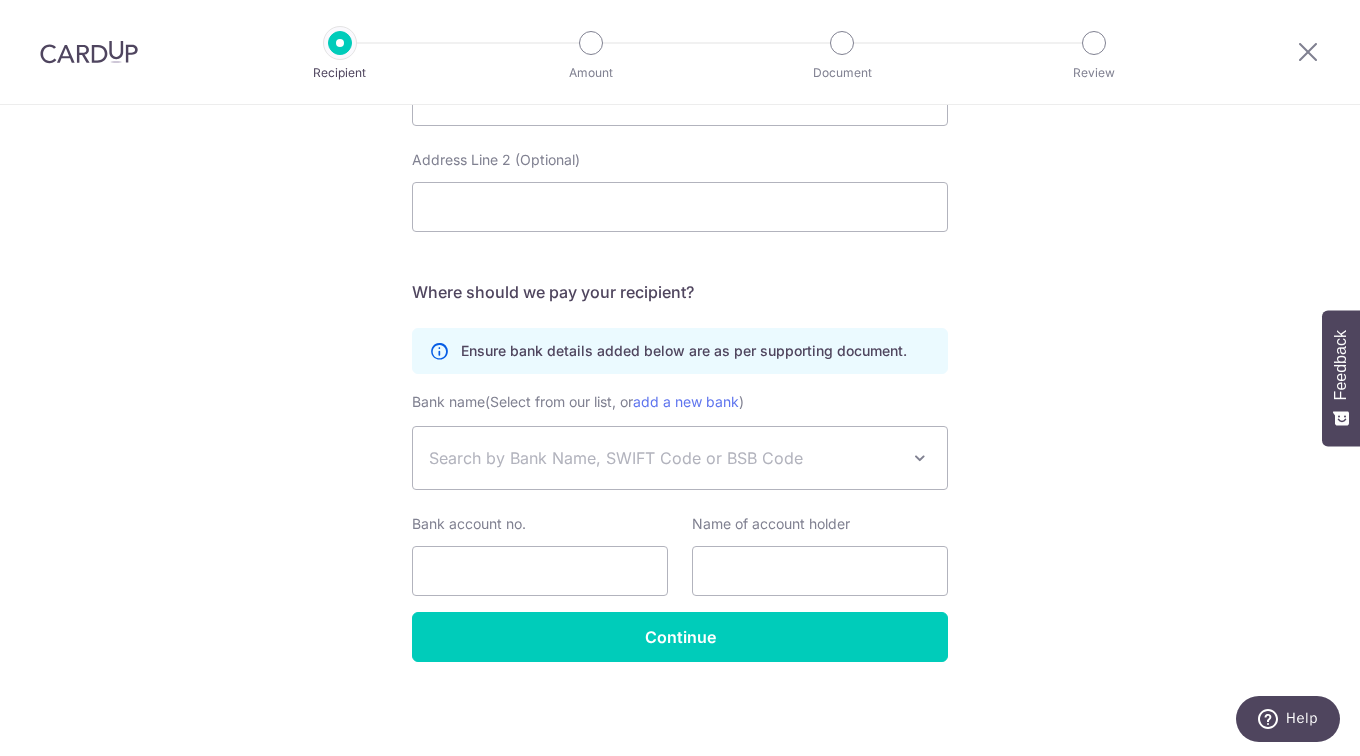 click on "Search by Bank Name, SWIFT Code or BSB Code" at bounding box center (664, 458) 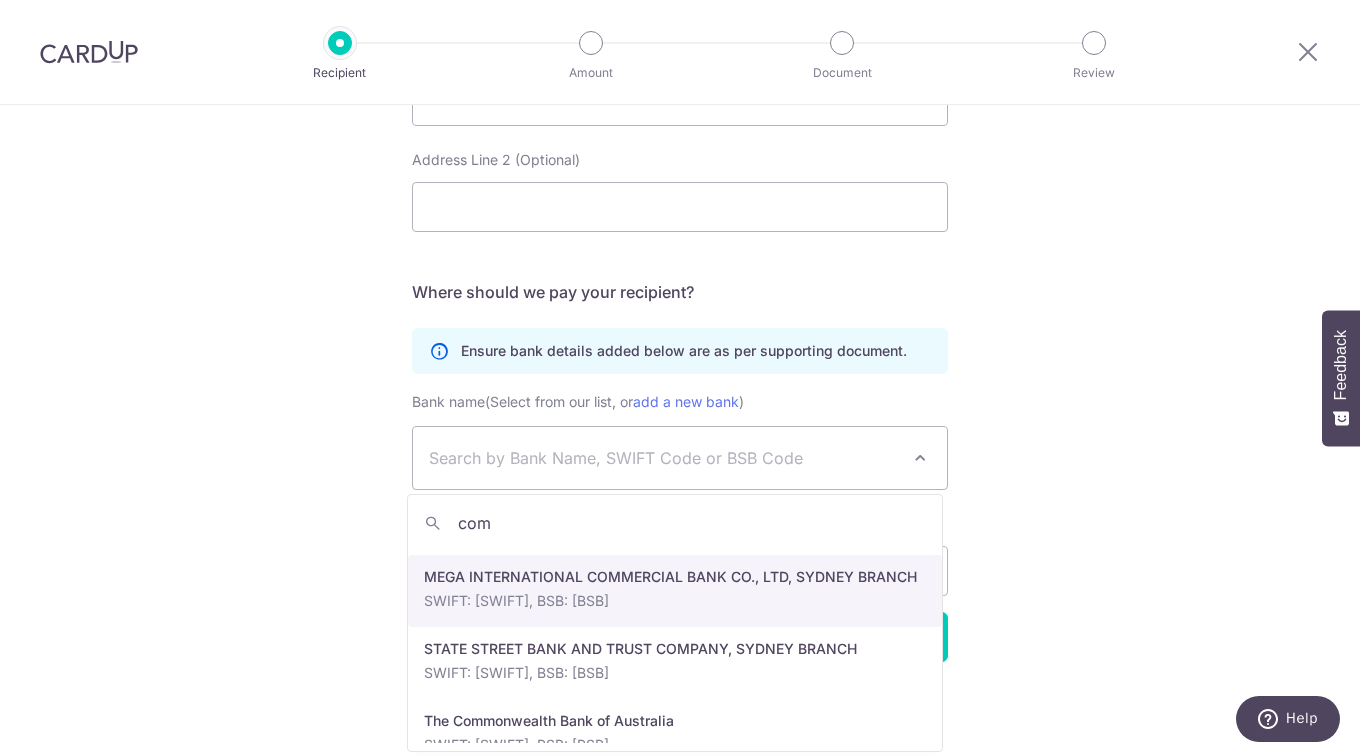 scroll, scrollTop: 3688, scrollLeft: 0, axis: vertical 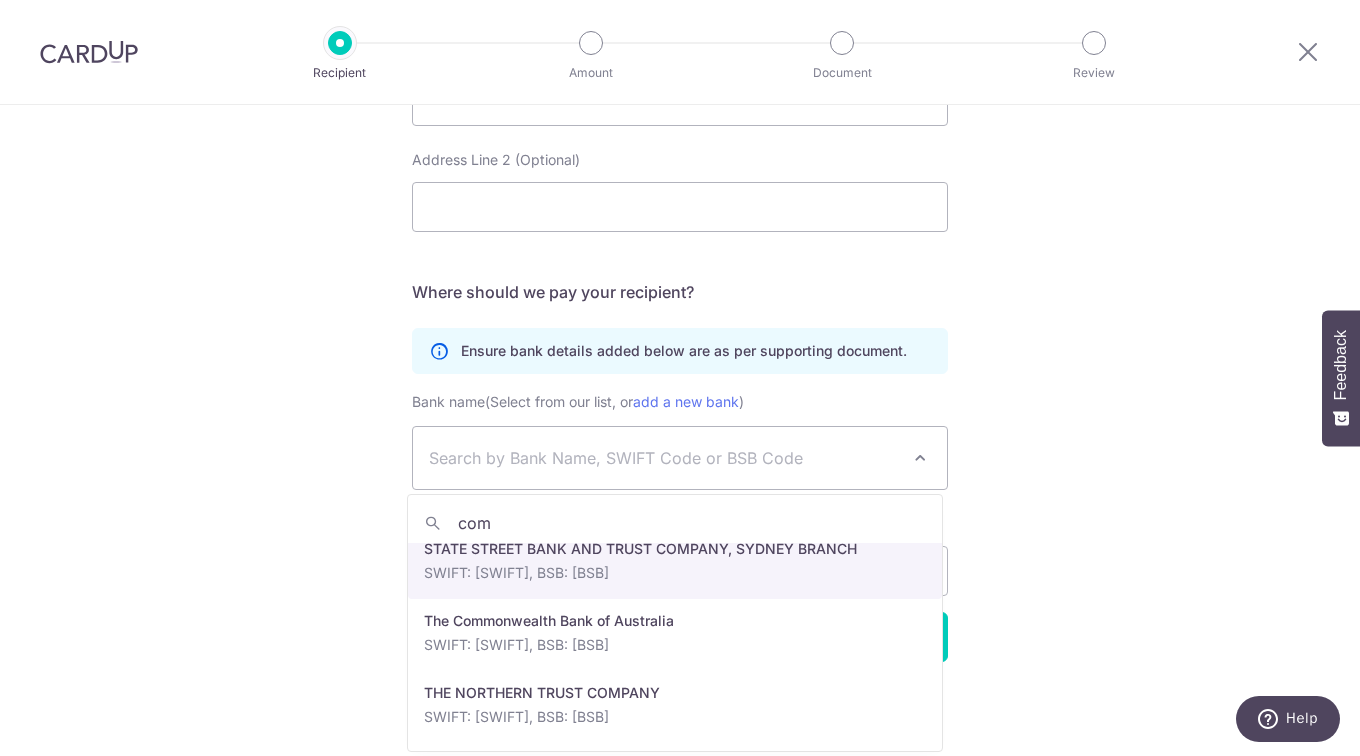 type on "com" 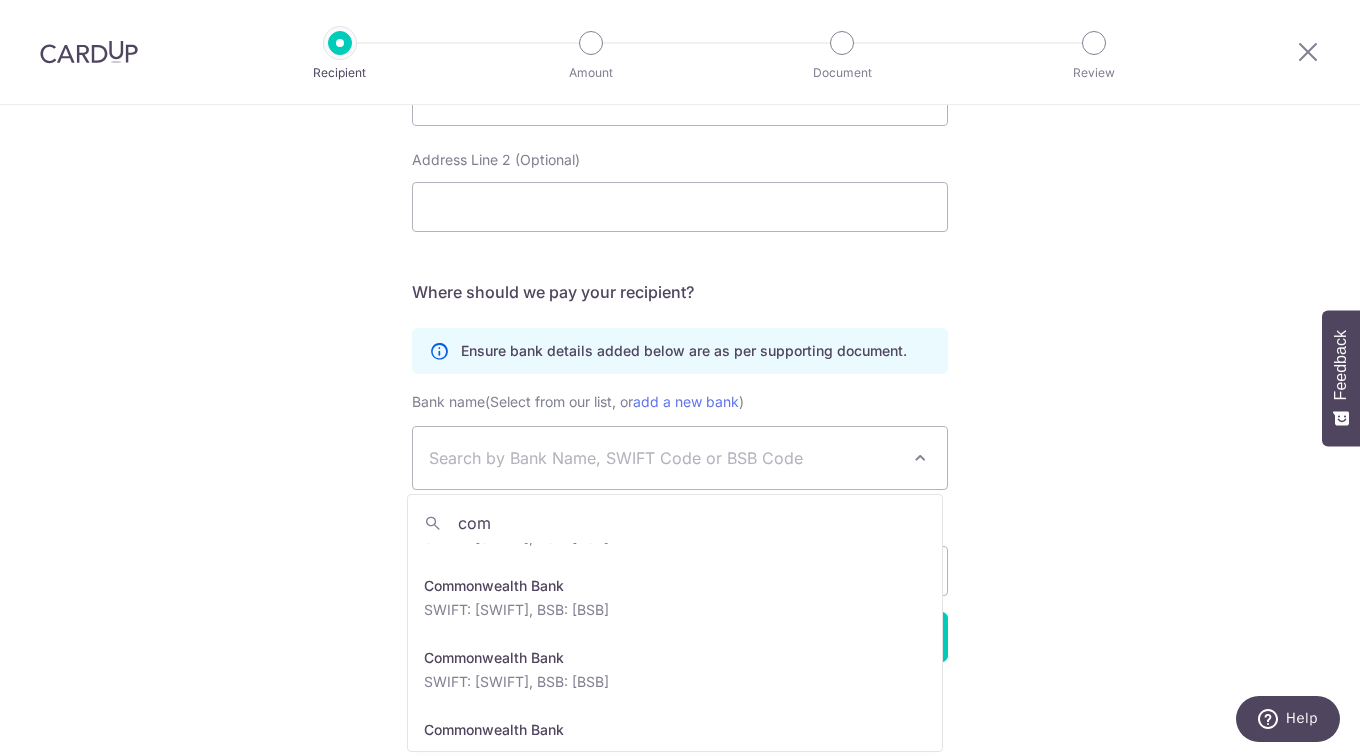 scroll, scrollTop: 0, scrollLeft: 0, axis: both 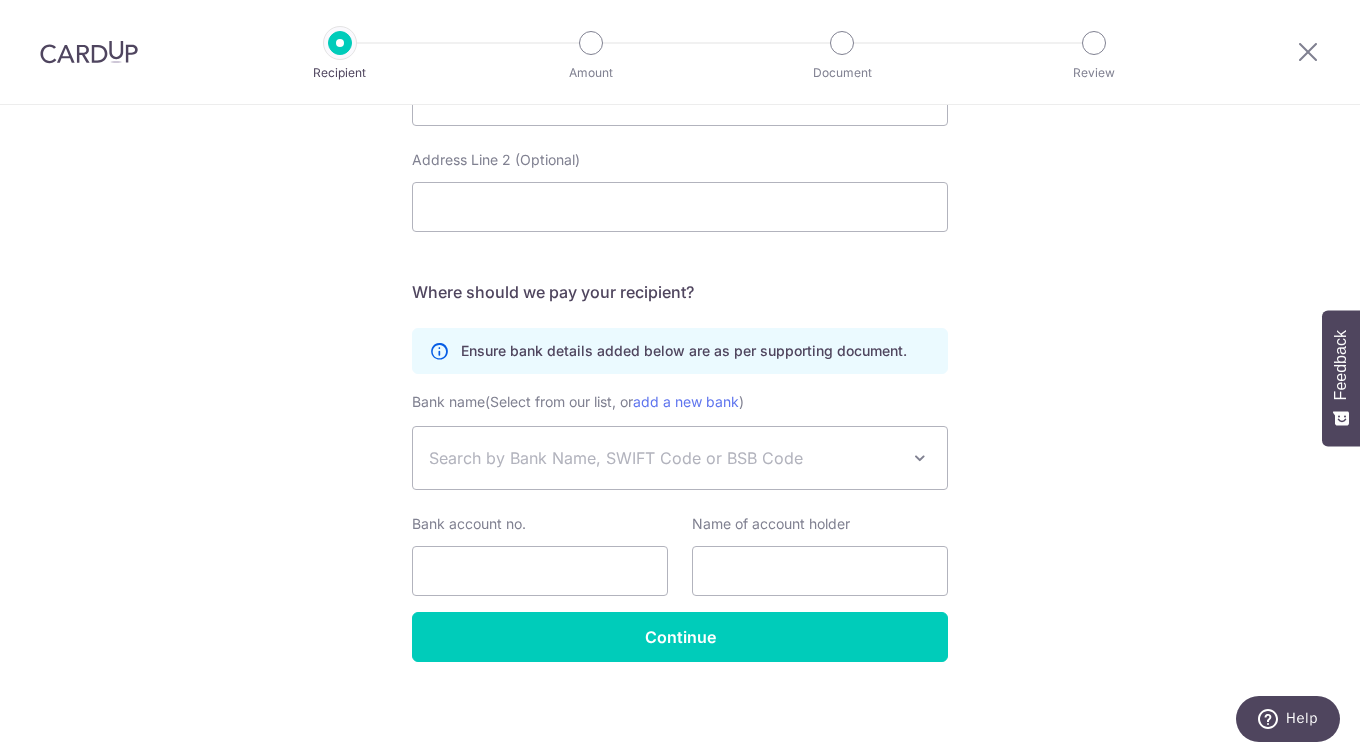 click at bounding box center (89, 52) 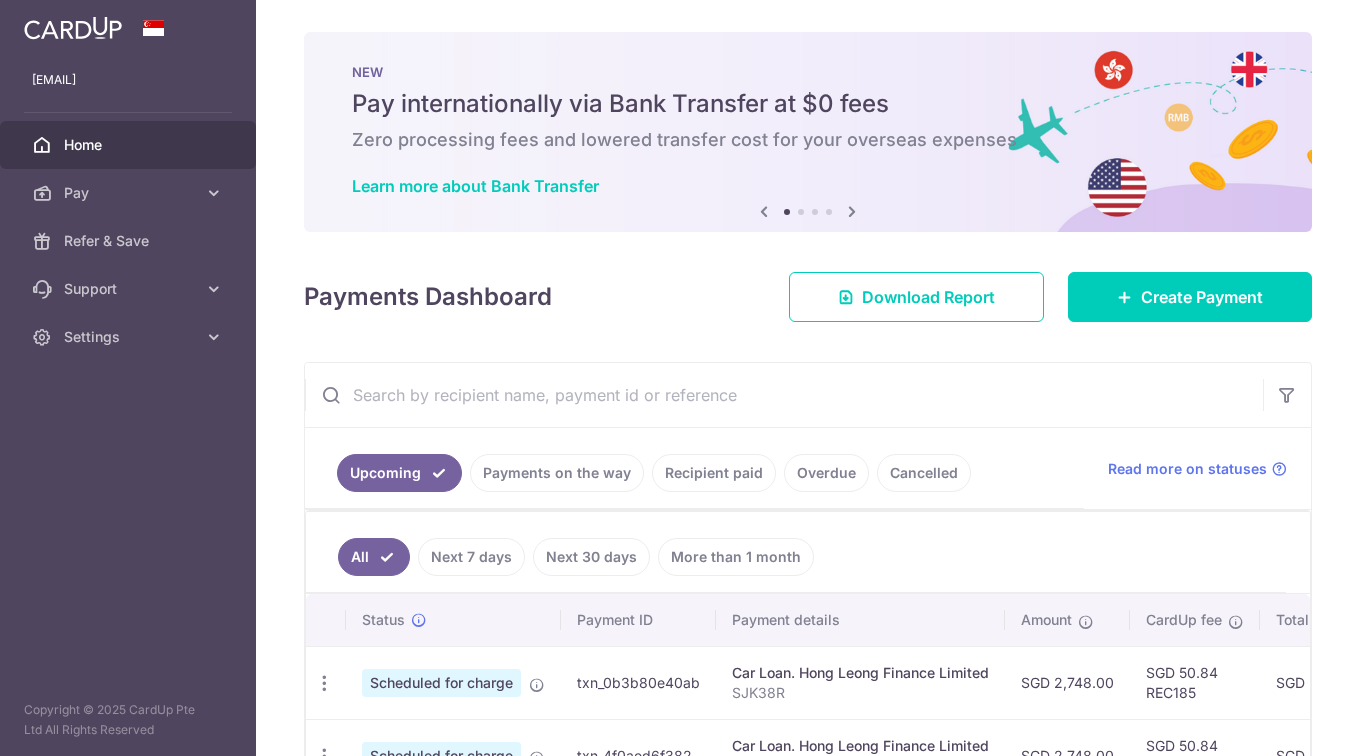 scroll, scrollTop: 0, scrollLeft: 0, axis: both 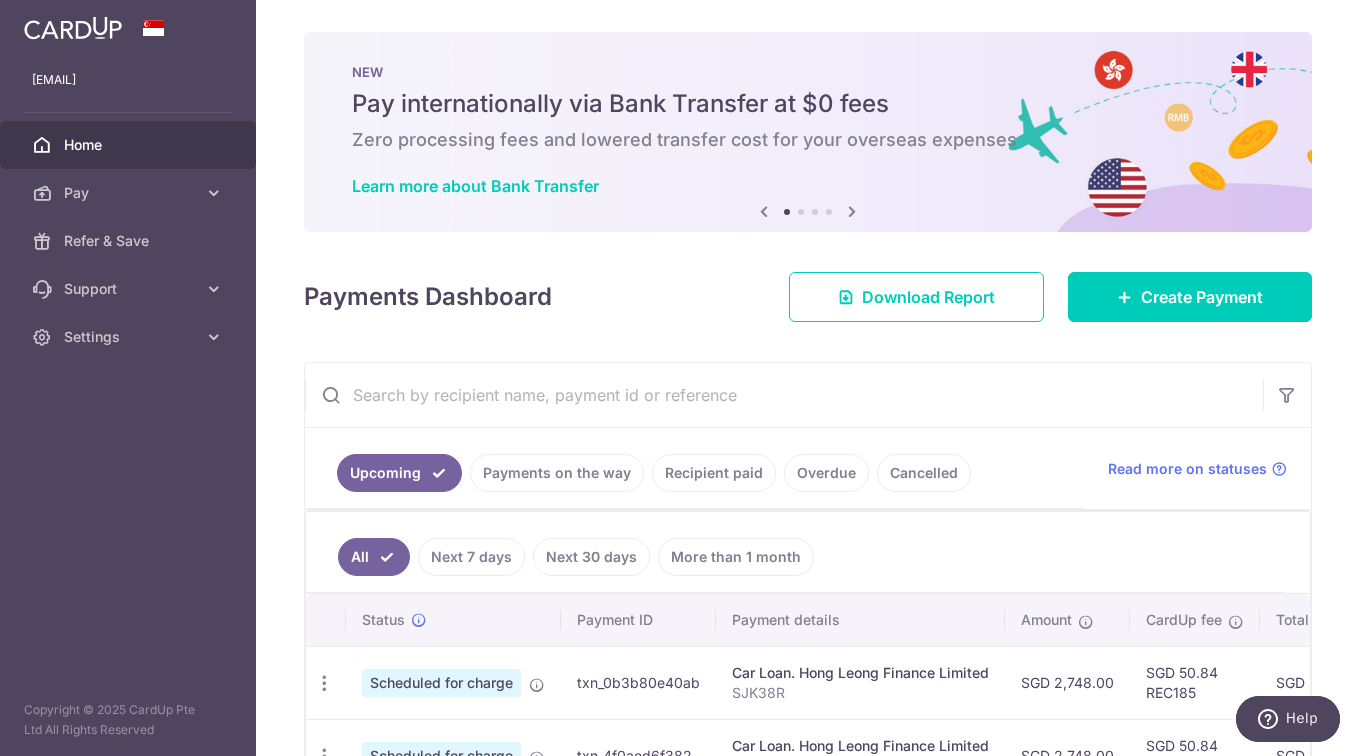 click on "Settings" at bounding box center [128, 337] 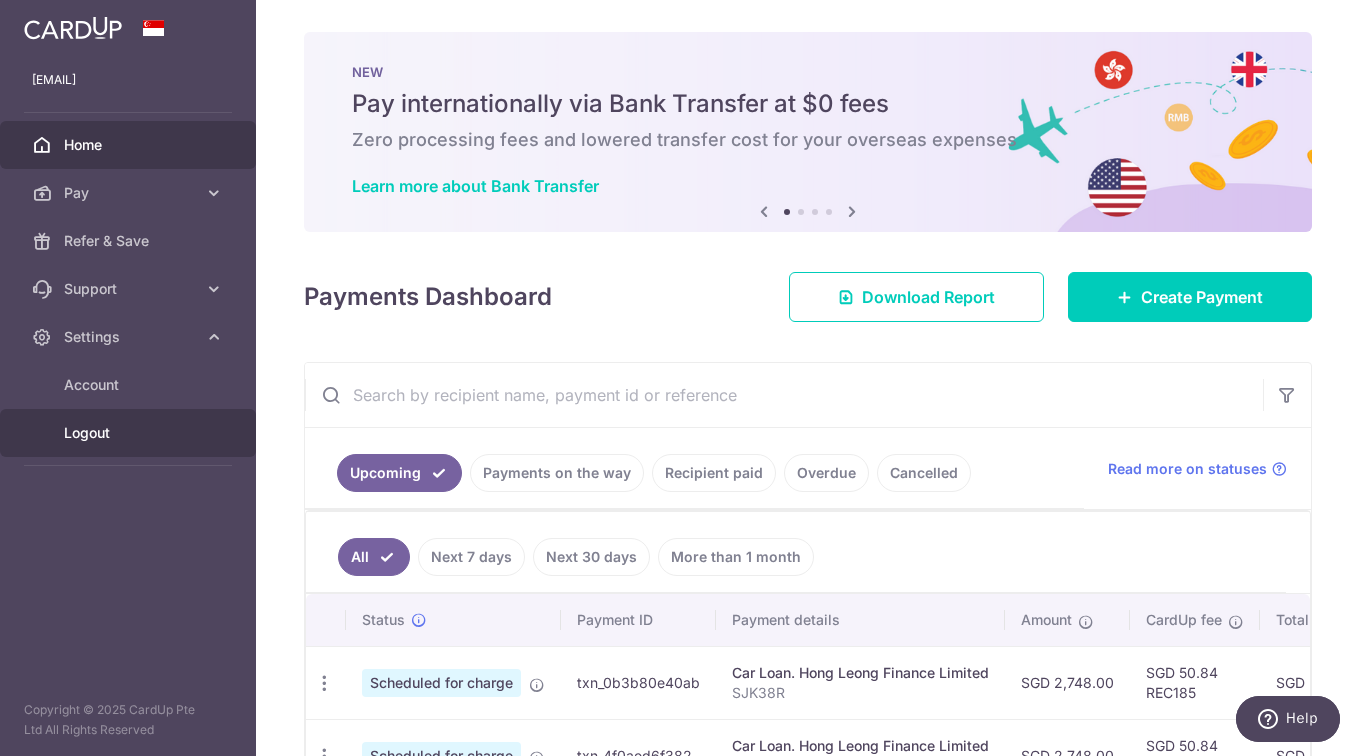 click on "Logout" at bounding box center [130, 433] 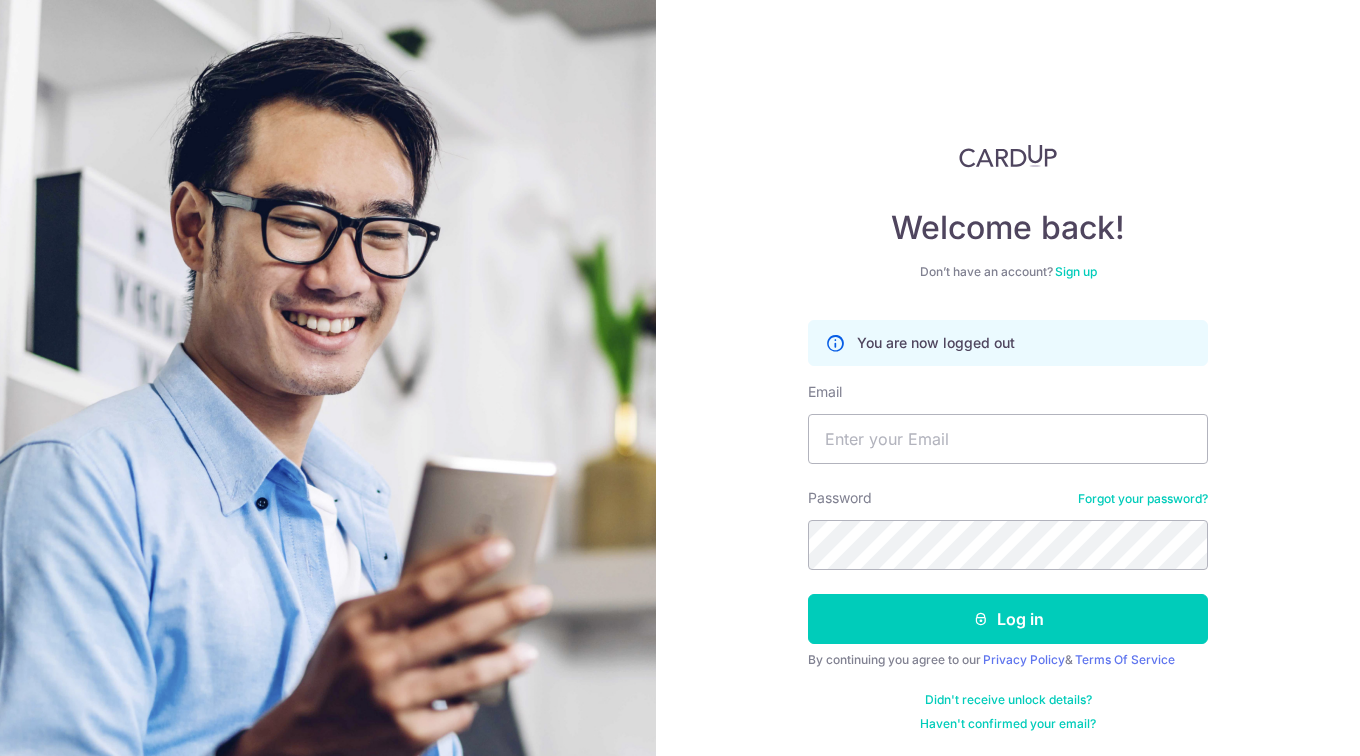 scroll, scrollTop: 0, scrollLeft: 0, axis: both 